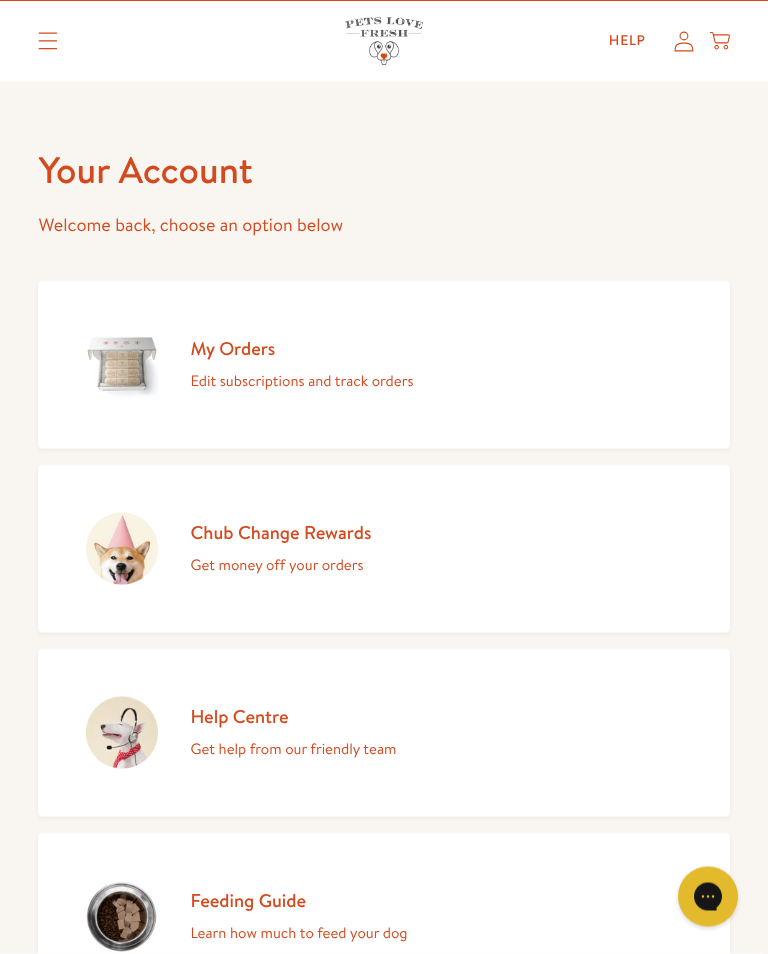 scroll, scrollTop: 38, scrollLeft: 0, axis: vertical 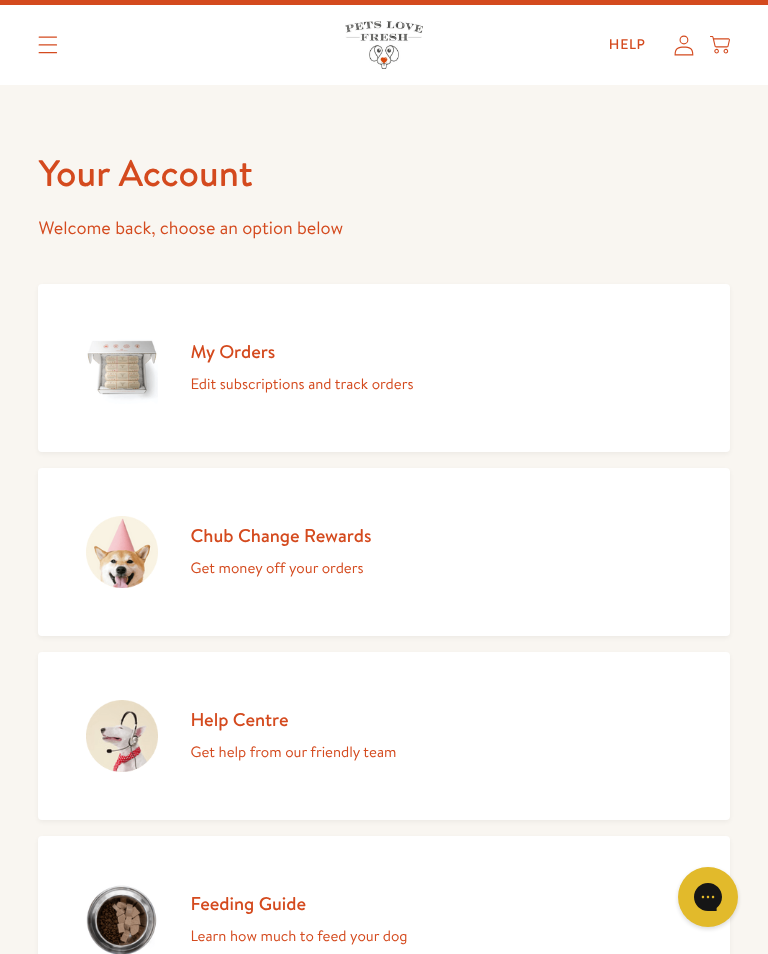 click at bounding box center [122, 368] 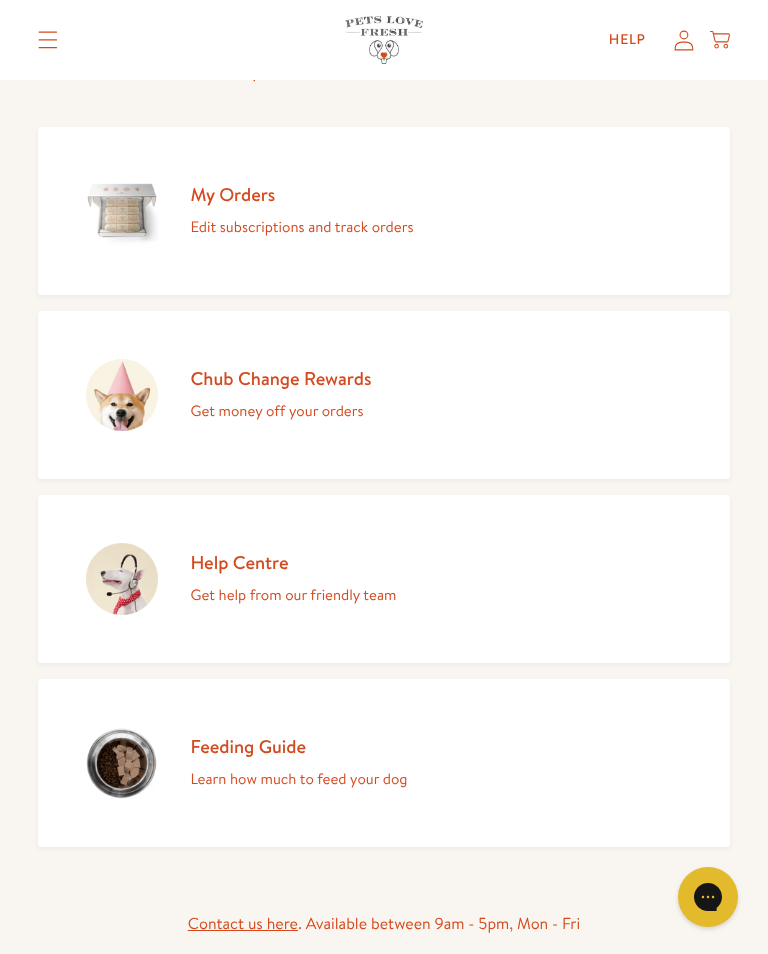 scroll, scrollTop: 194, scrollLeft: 0, axis: vertical 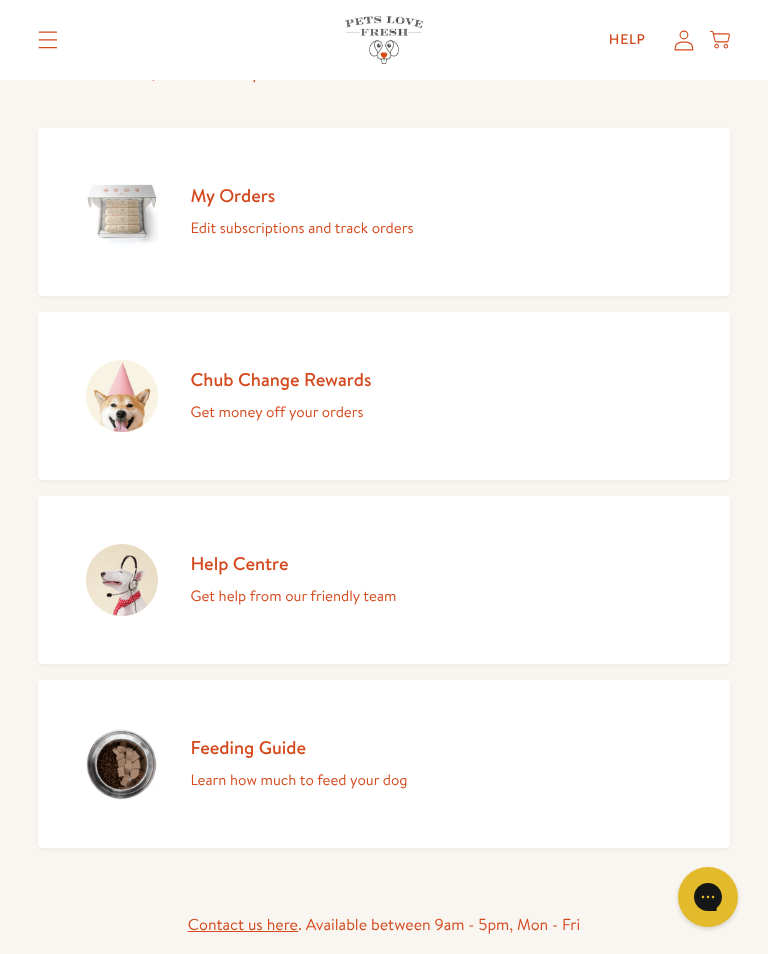 click on "Help
My account
Cart" at bounding box center [663, 40] 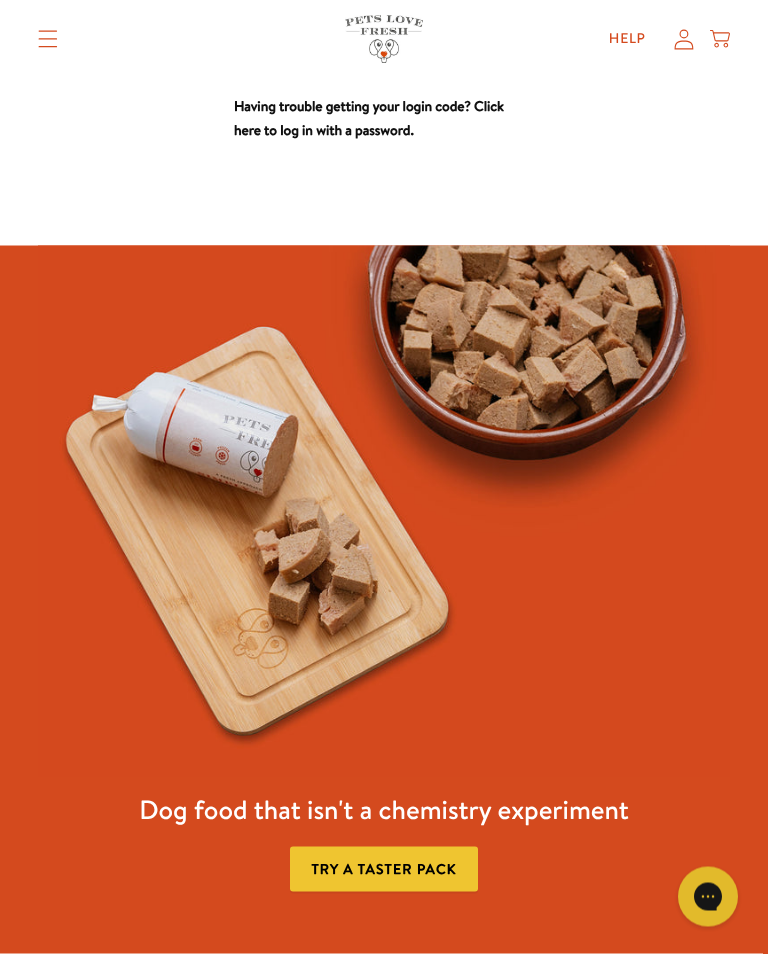 scroll, scrollTop: 319, scrollLeft: 0, axis: vertical 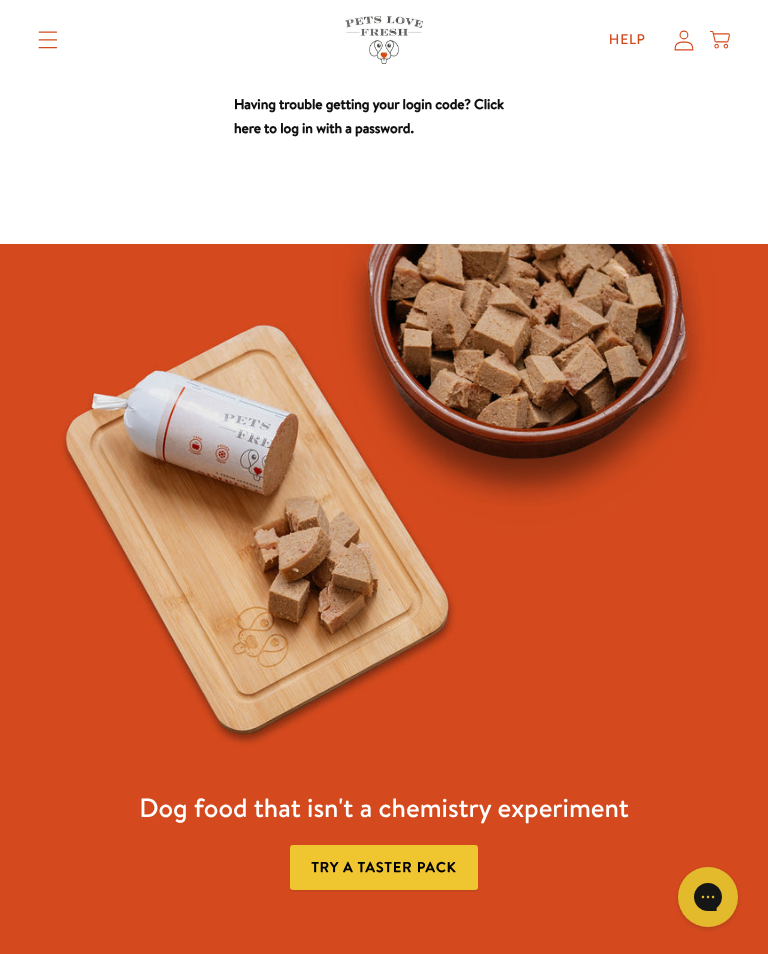 click at bounding box center [383, 509] 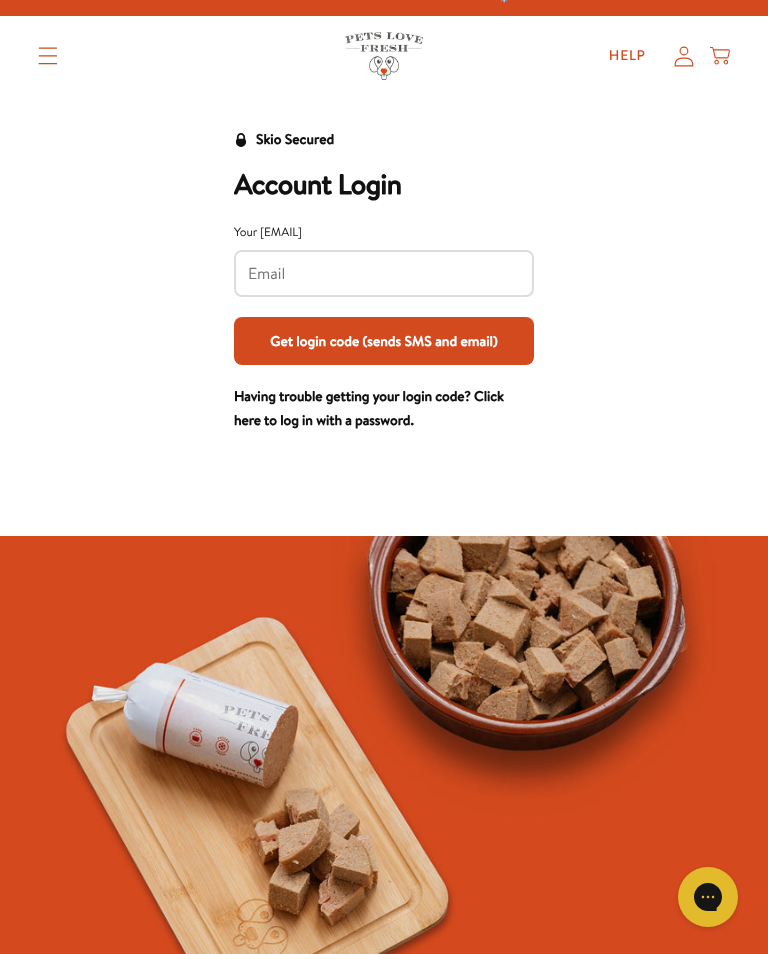 scroll, scrollTop: 0, scrollLeft: 0, axis: both 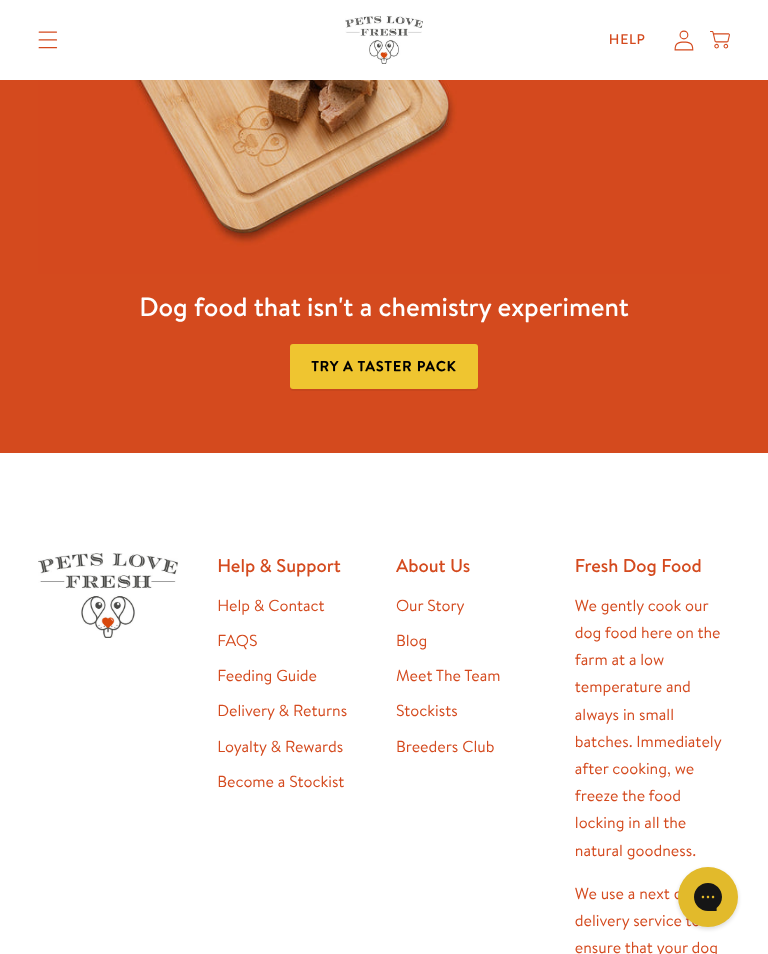 click on "Try a taster pack" at bounding box center (383, 366) 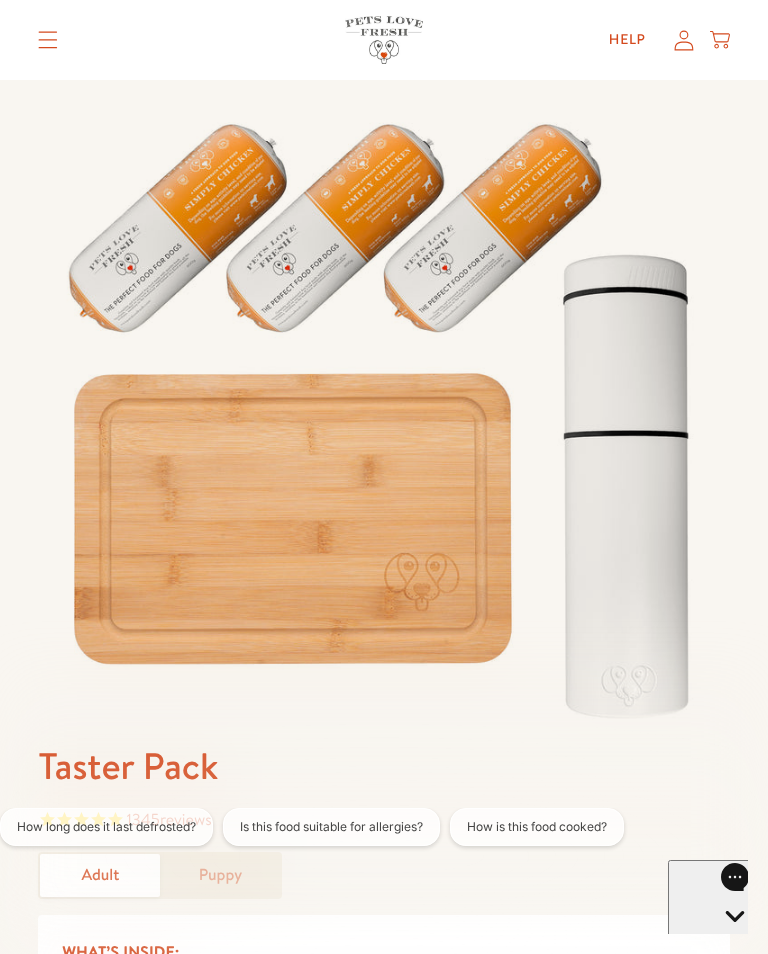 scroll, scrollTop: 0, scrollLeft: 0, axis: both 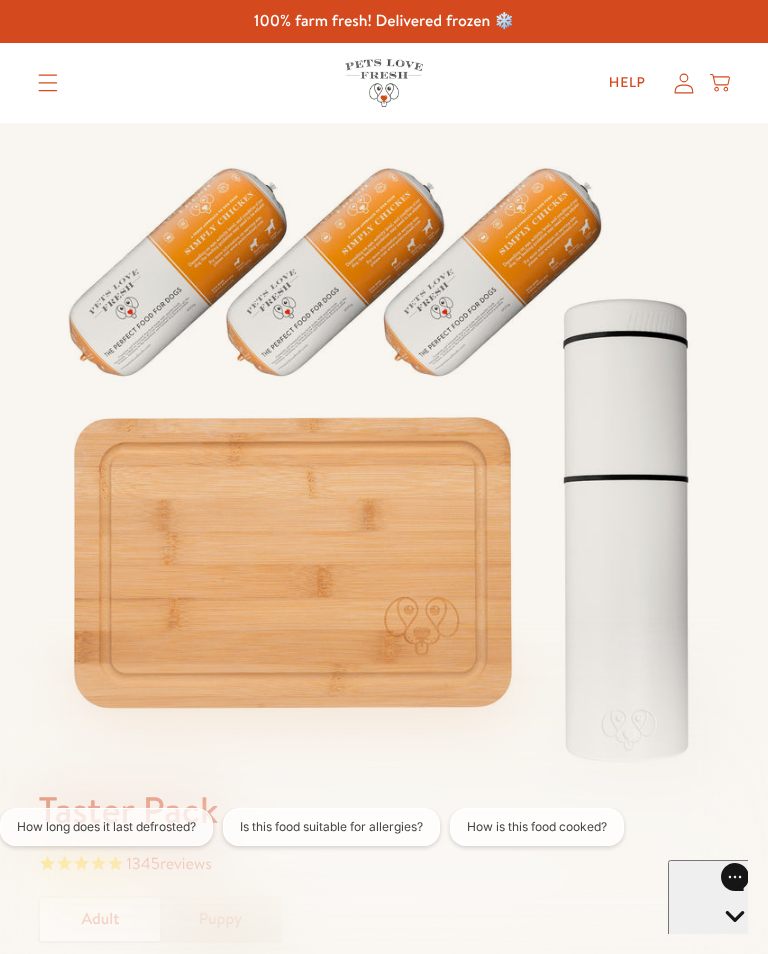 click on "Help" at bounding box center (627, 83) 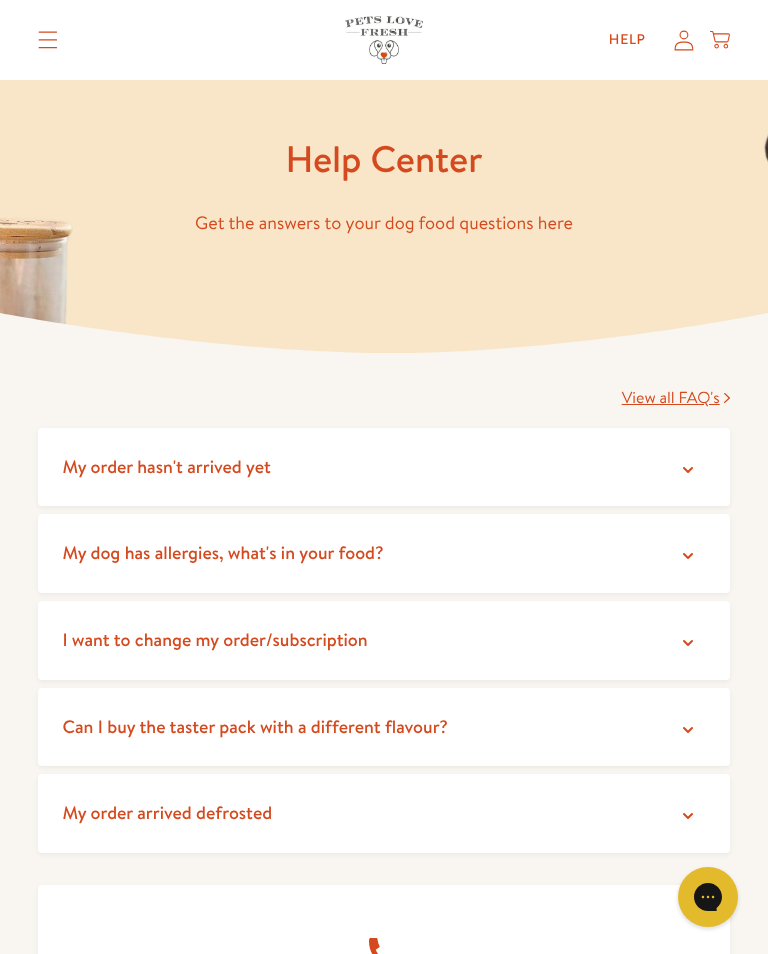 scroll, scrollTop: 88, scrollLeft: 0, axis: vertical 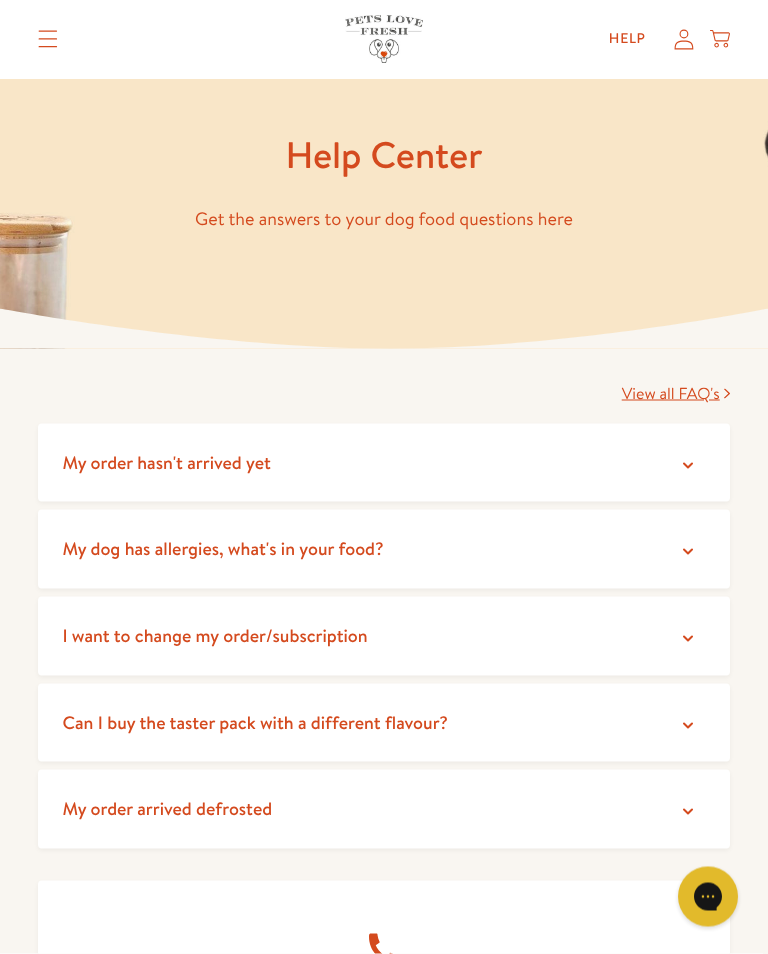 click 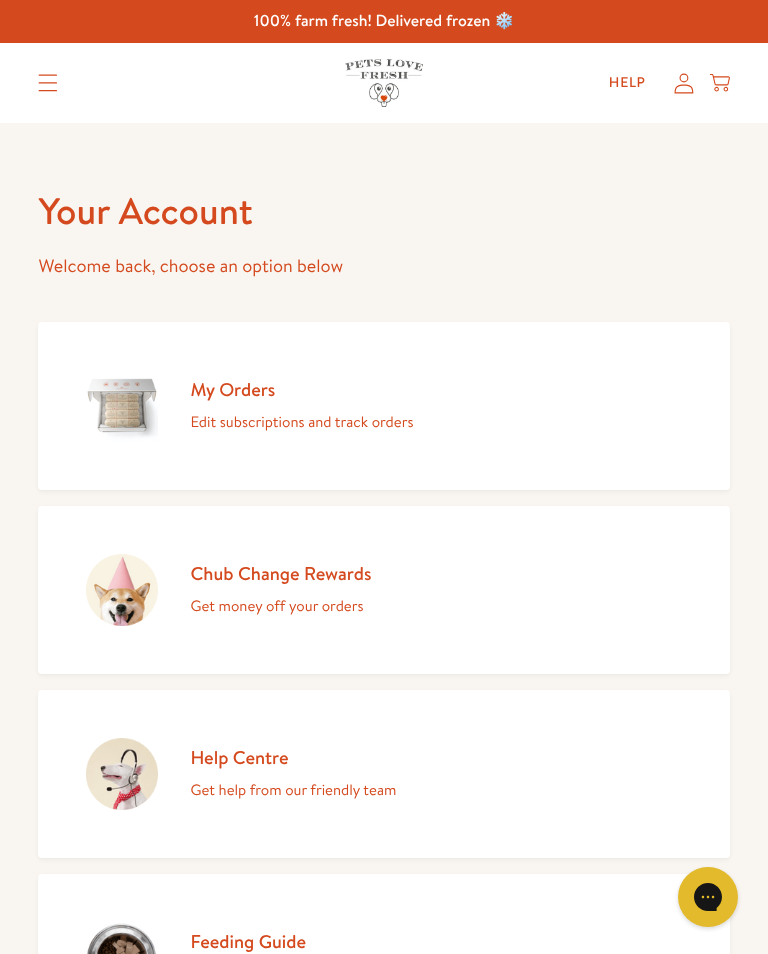 scroll, scrollTop: 0, scrollLeft: 0, axis: both 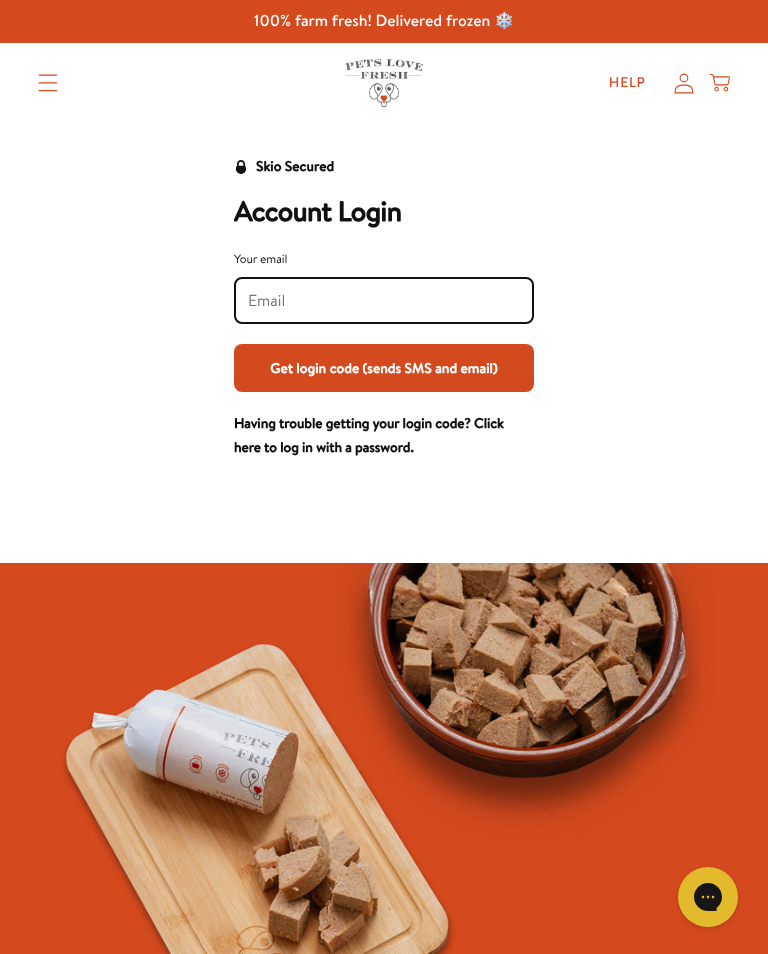 click at bounding box center [384, 300] 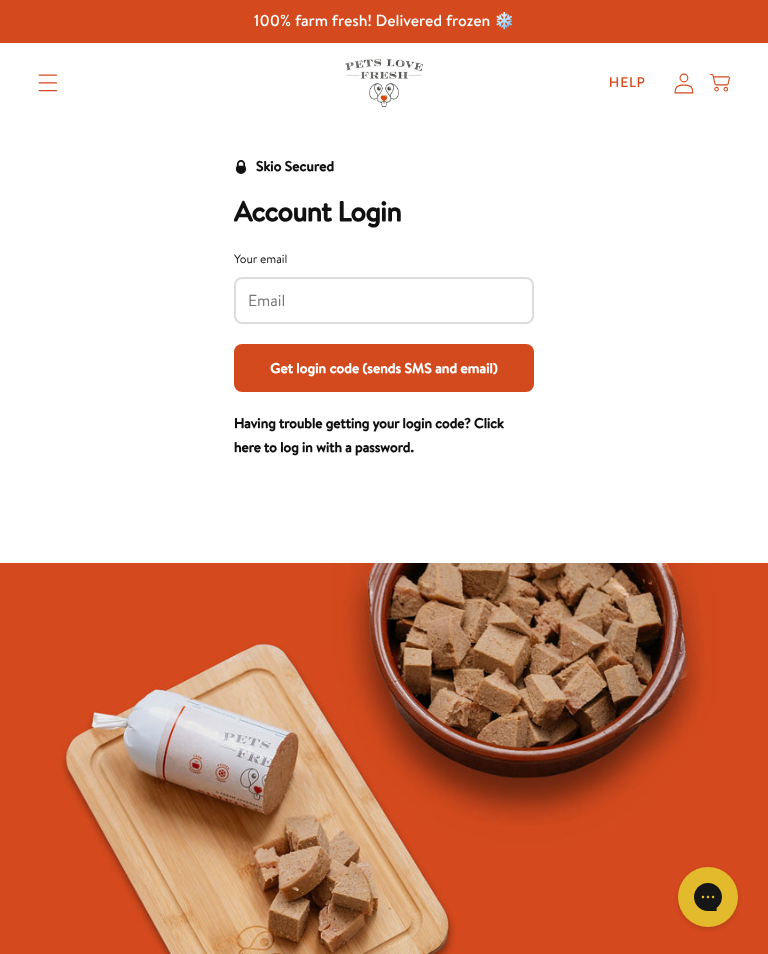click on "Your email" at bounding box center [384, 301] 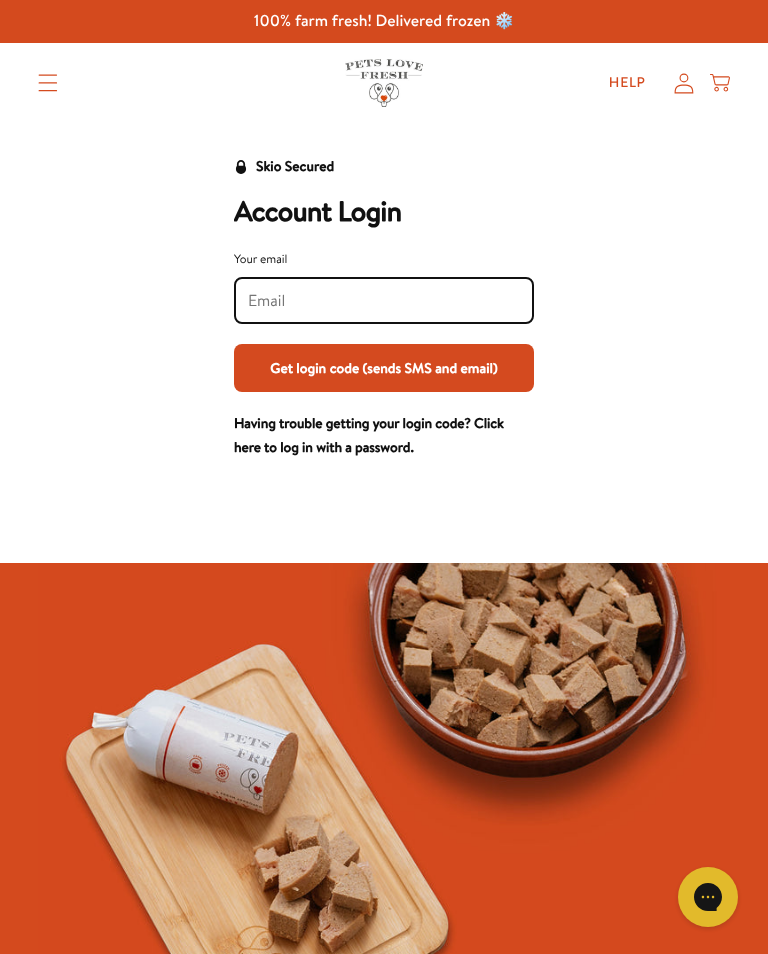 type on "vjpitman@hotmail.co.uk" 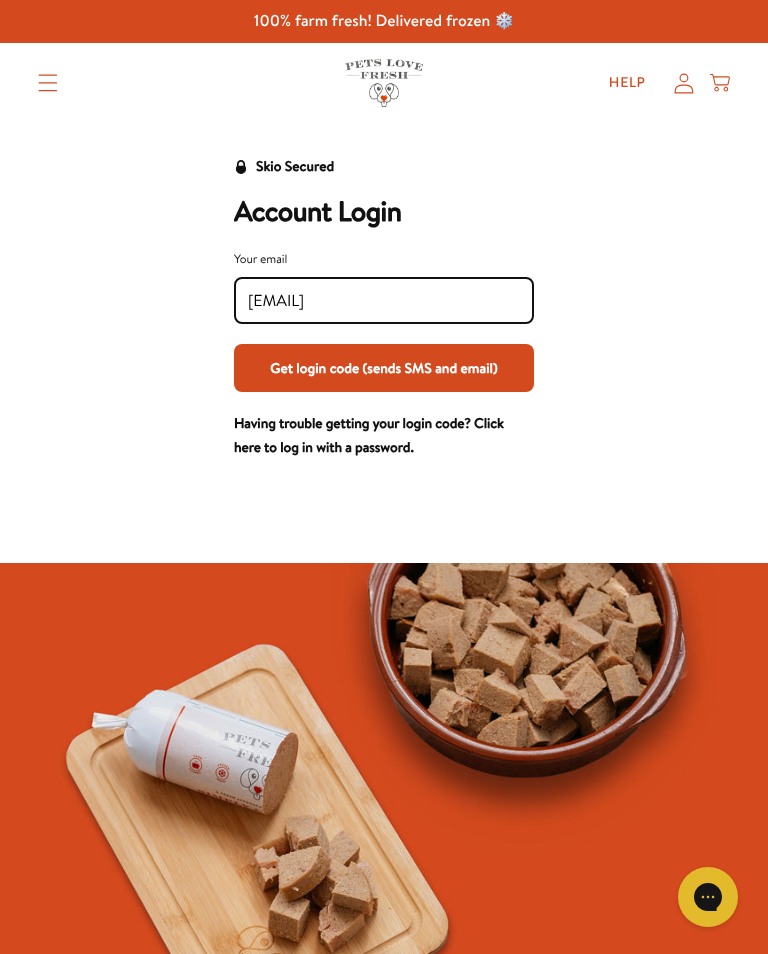 click on "Get login code (sends SMS and email)" at bounding box center (384, 368) 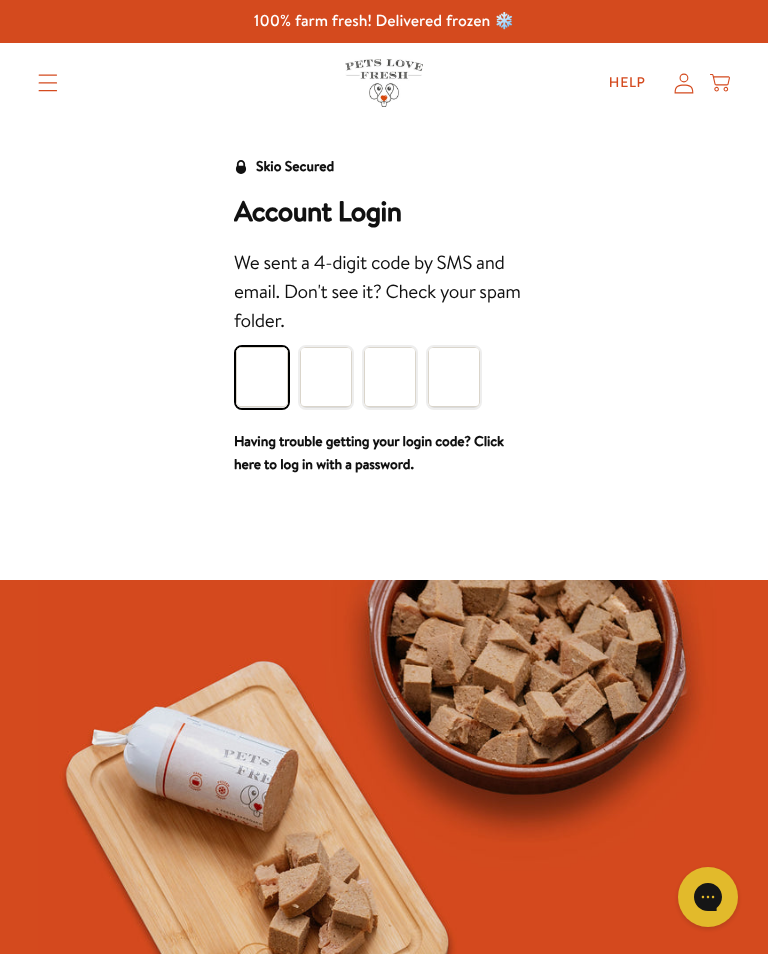 click at bounding box center (262, 377) 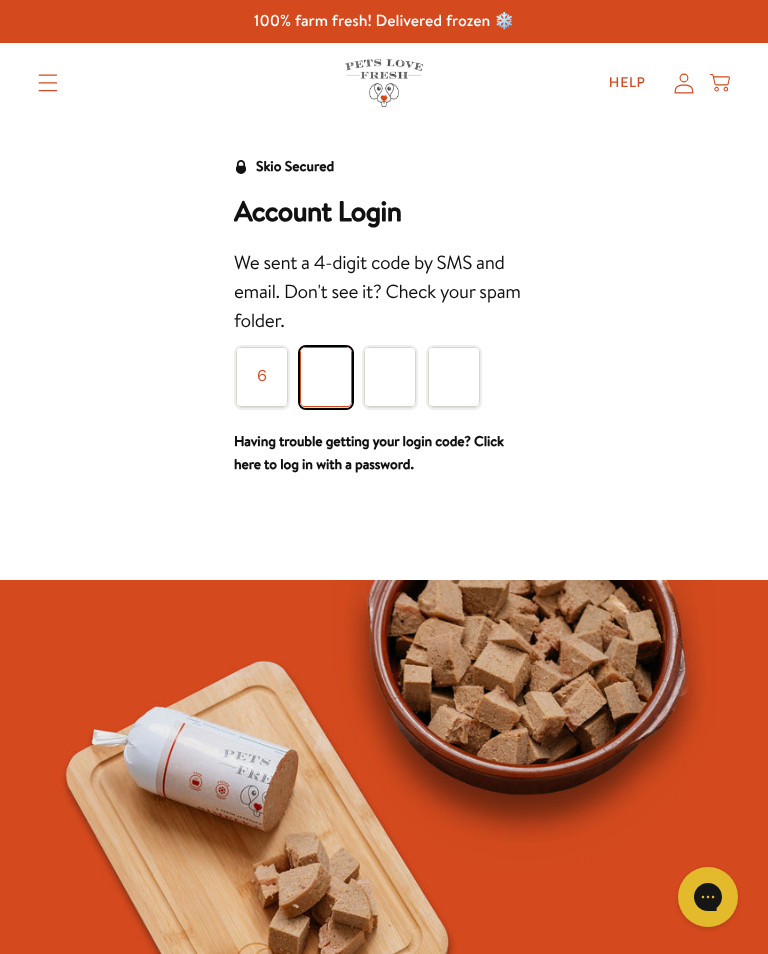 type on "2" 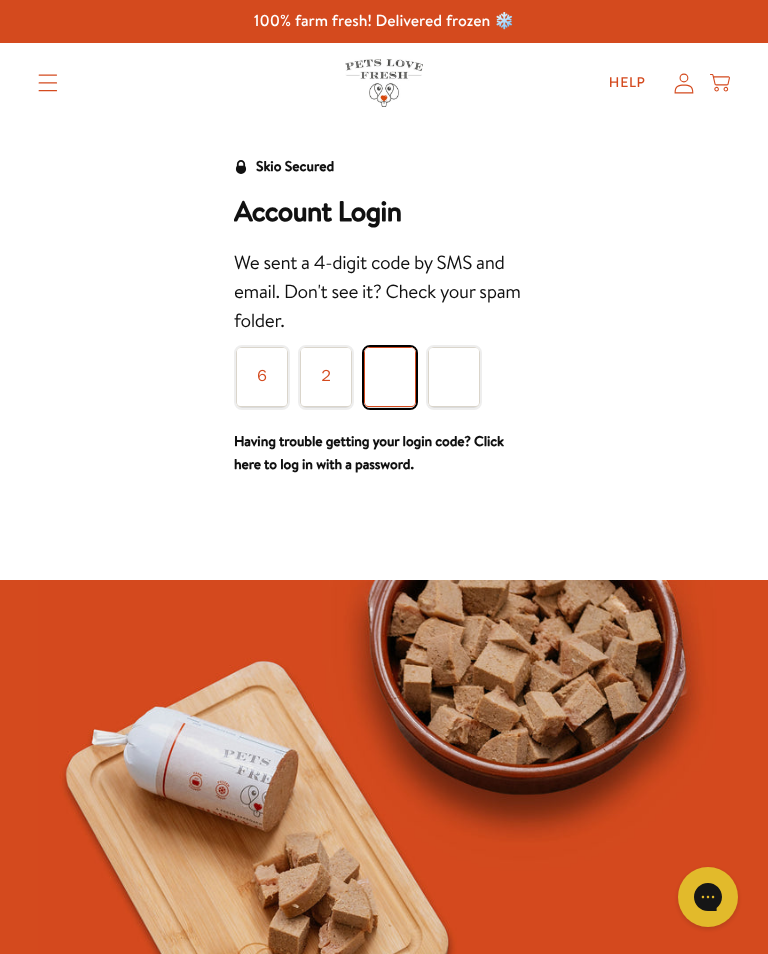 type on "4" 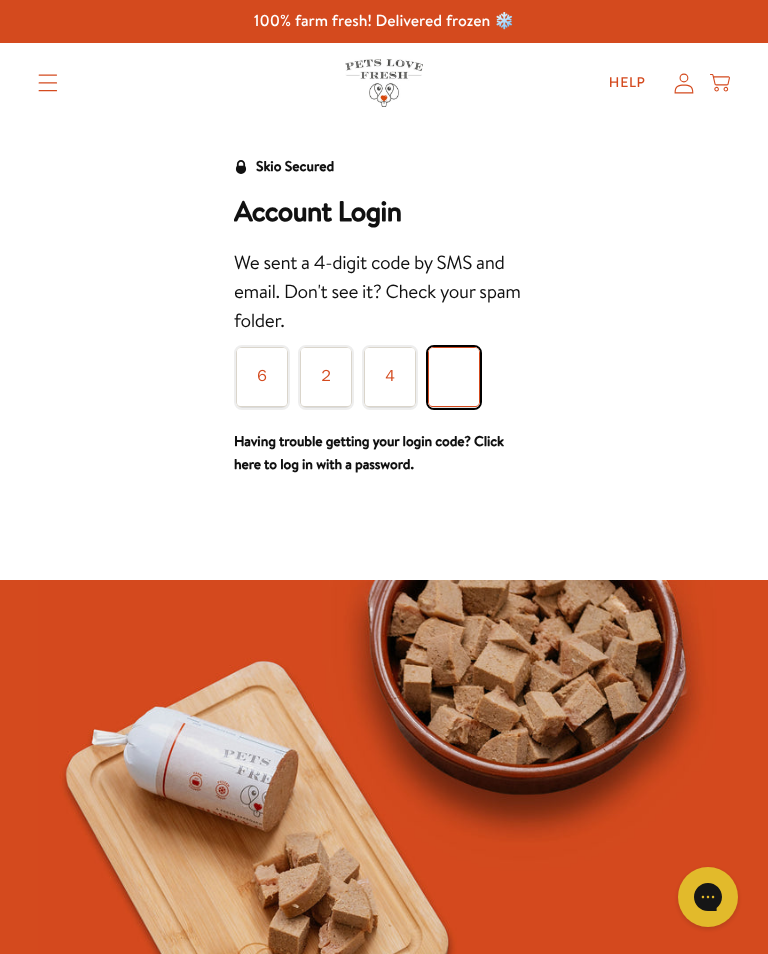 type on "1" 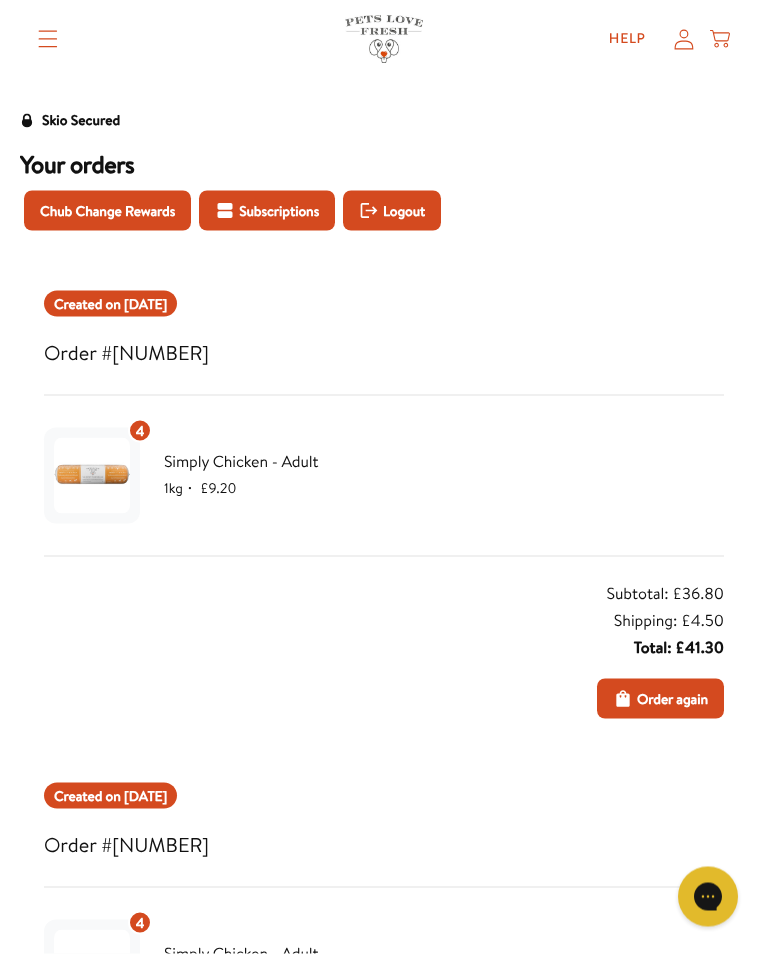 scroll, scrollTop: 45, scrollLeft: 0, axis: vertical 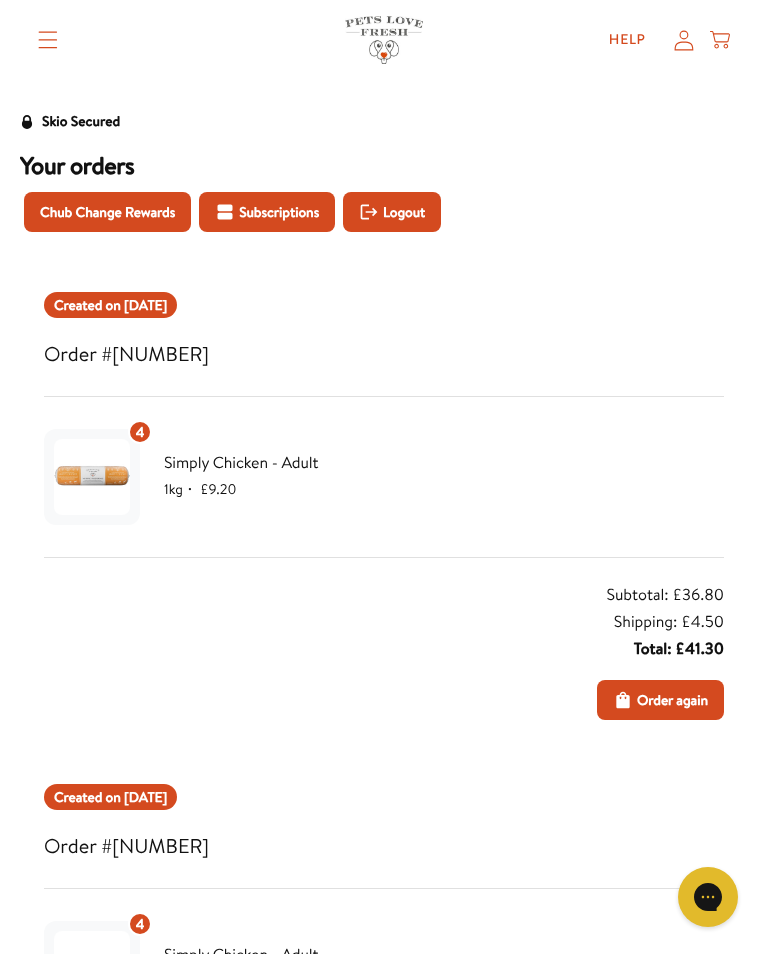 click on "Order again" at bounding box center (672, 700) 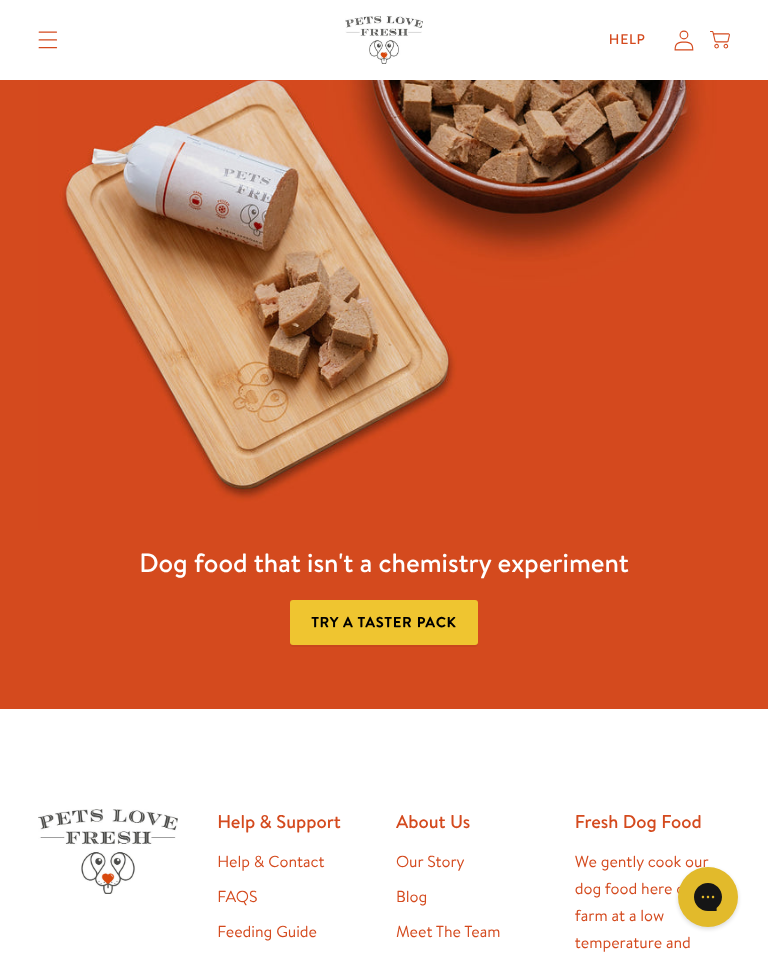 scroll, scrollTop: 3057, scrollLeft: 0, axis: vertical 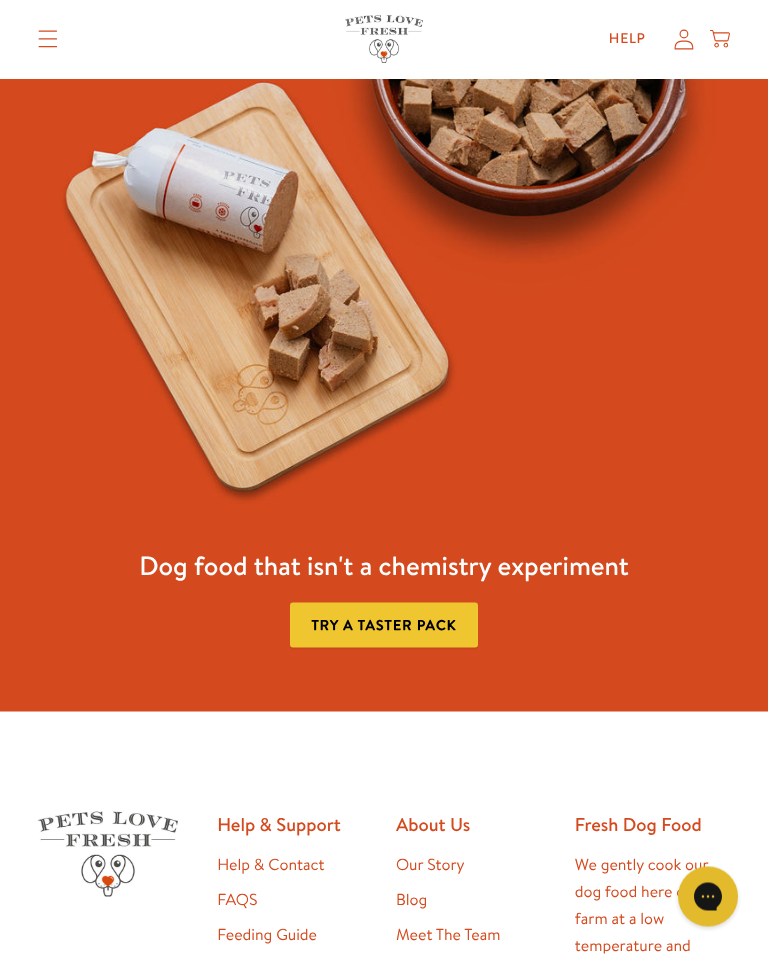 click on "Help
My account
Cart" at bounding box center (663, 40) 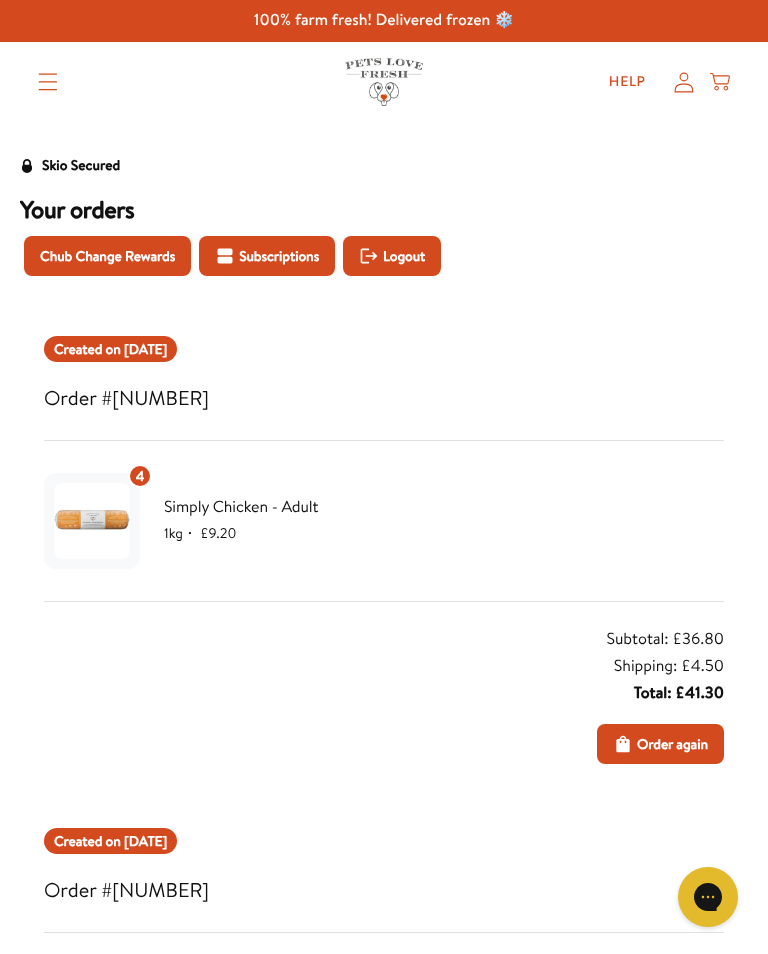 scroll, scrollTop: 0, scrollLeft: 0, axis: both 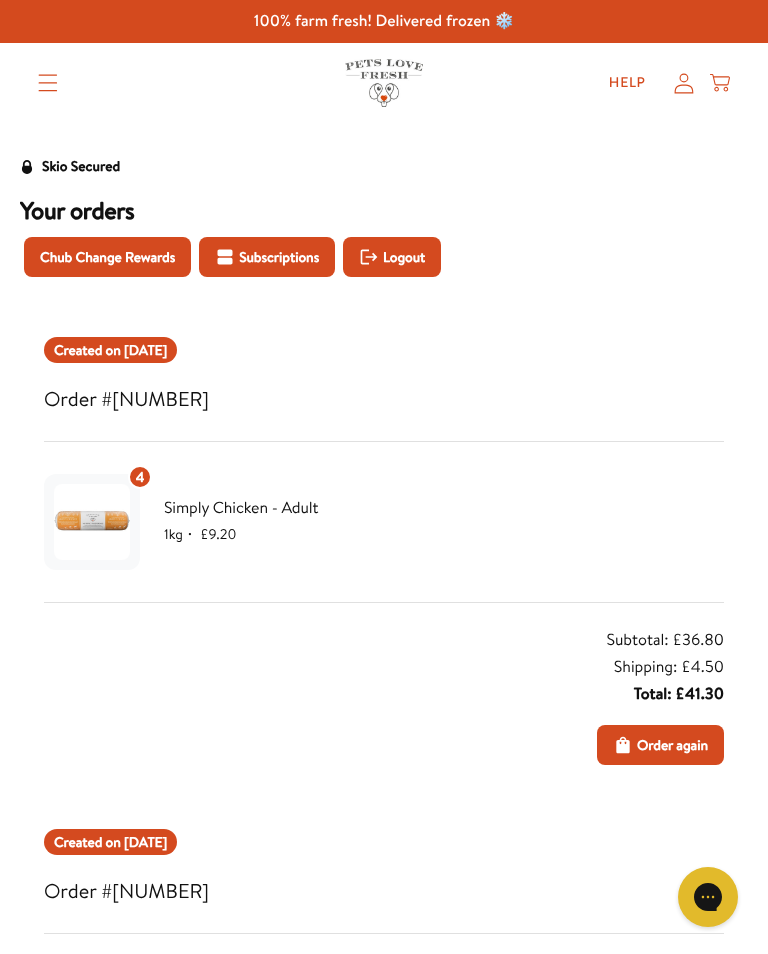 click on "Help
My account
Cart" at bounding box center [663, 83] 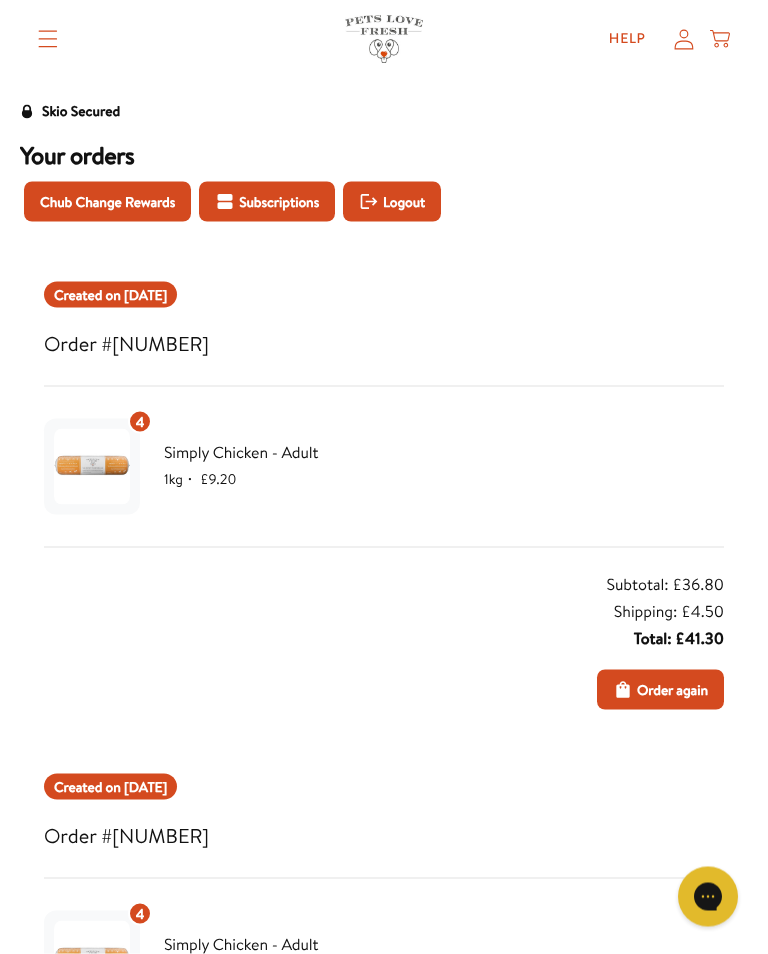 scroll, scrollTop: 66, scrollLeft: 0, axis: vertical 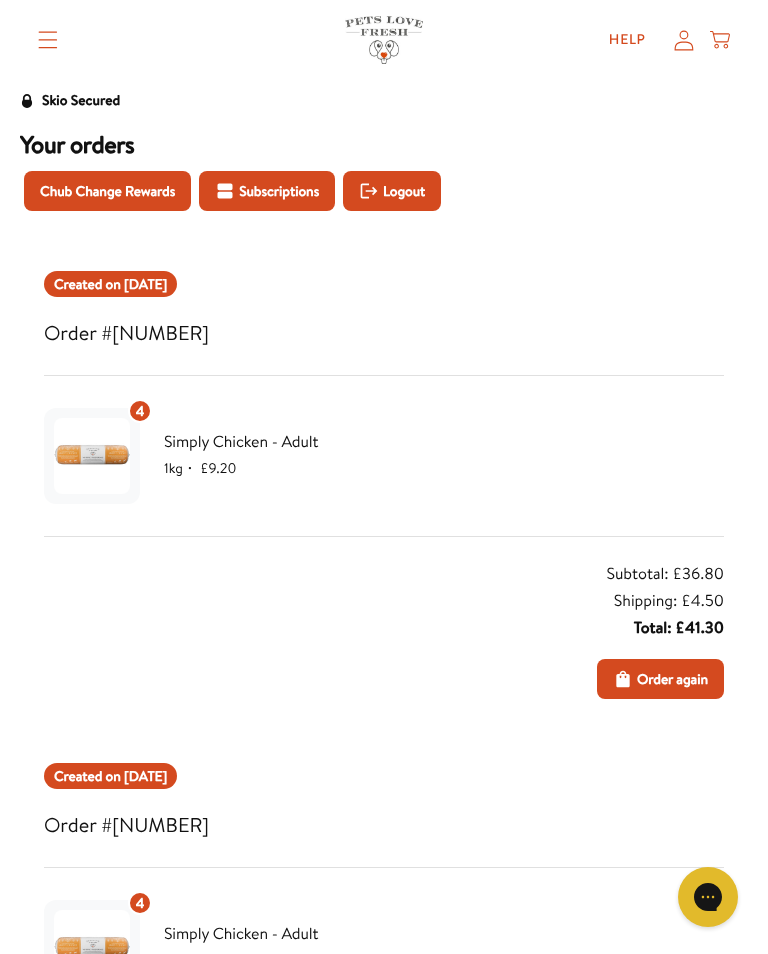 click 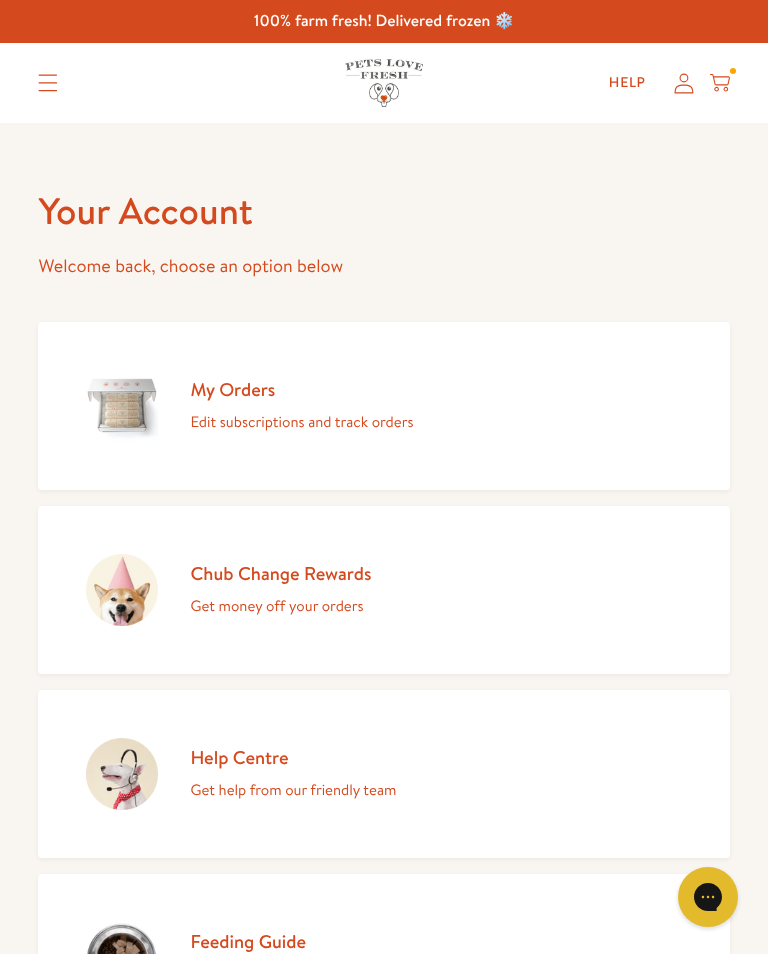 scroll, scrollTop: 0, scrollLeft: 0, axis: both 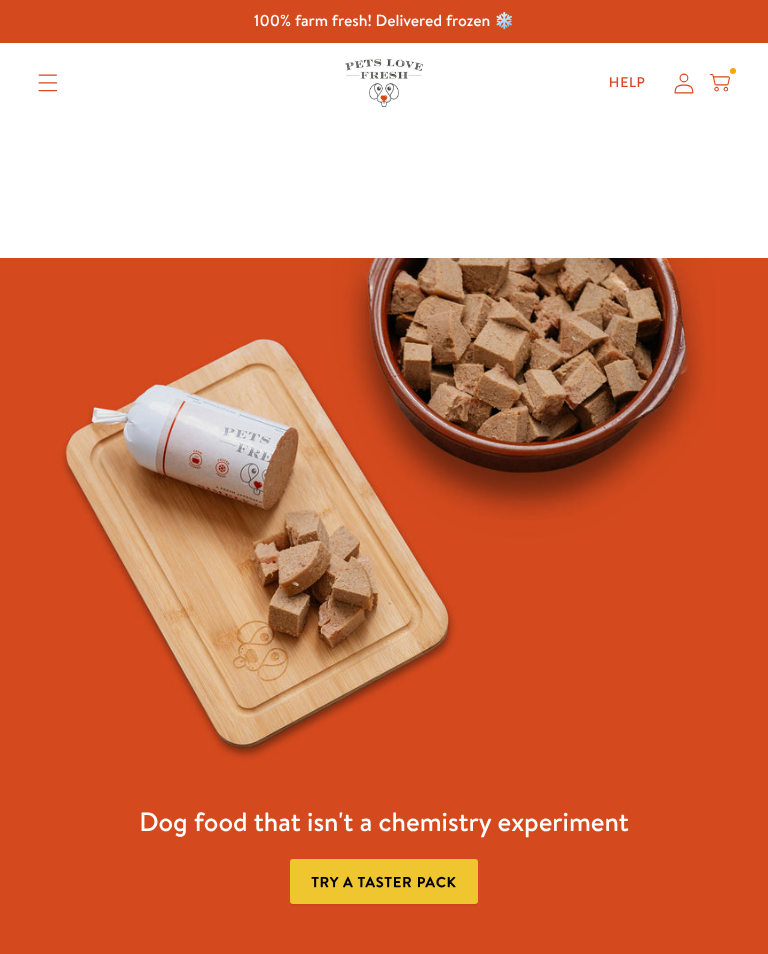click 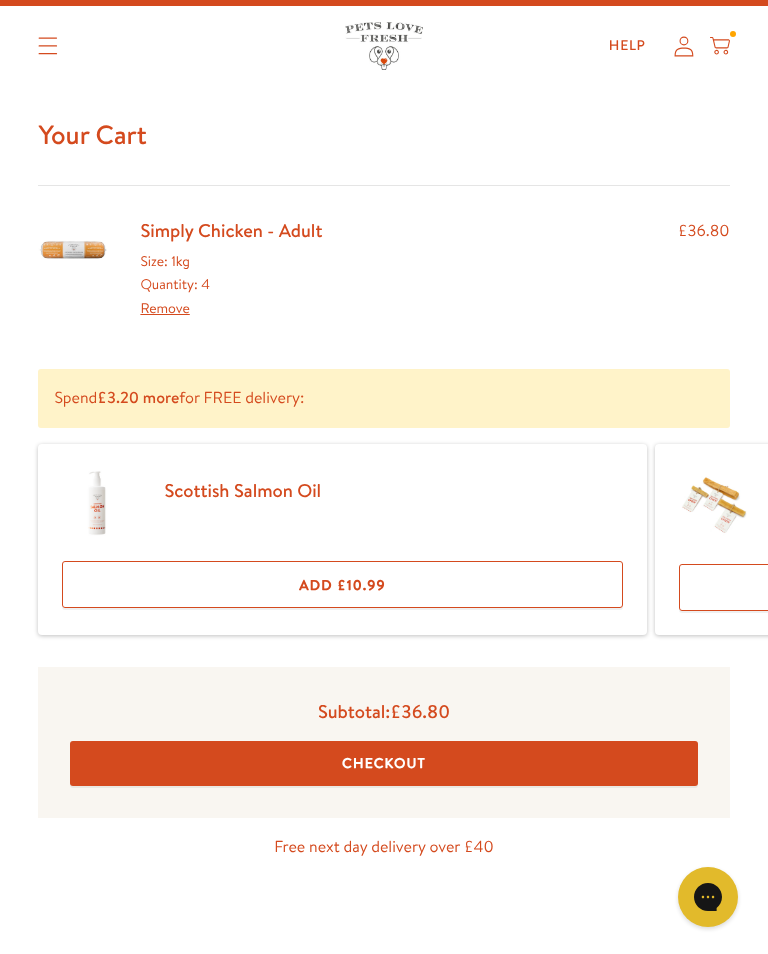 scroll, scrollTop: 46, scrollLeft: 0, axis: vertical 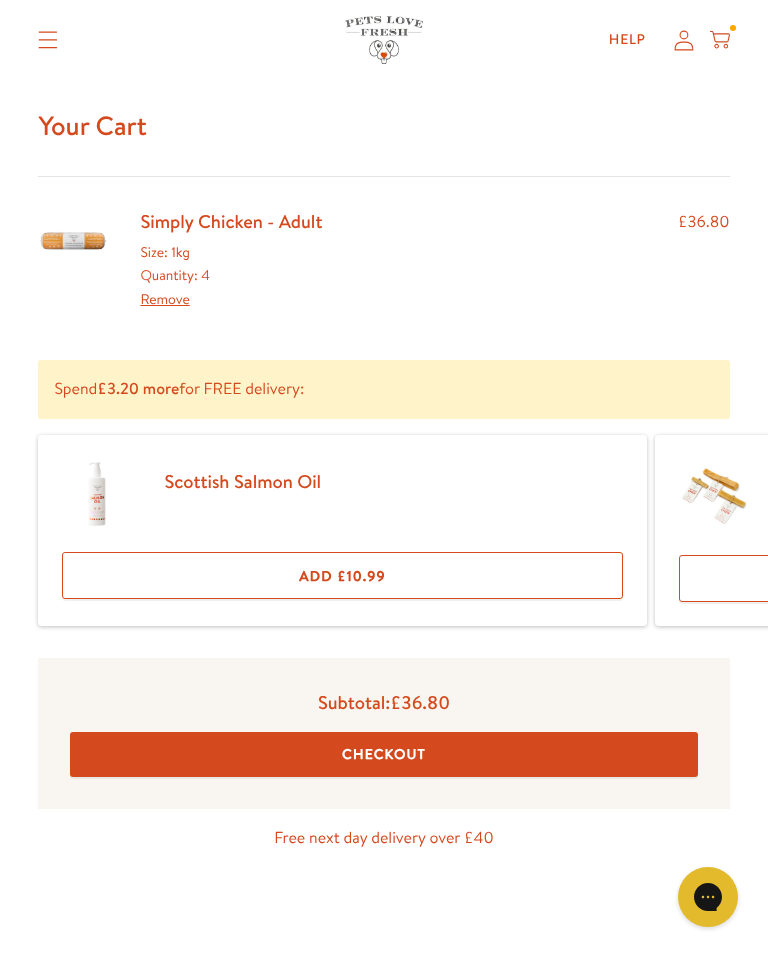 click on "Checkout" at bounding box center (383, 754) 